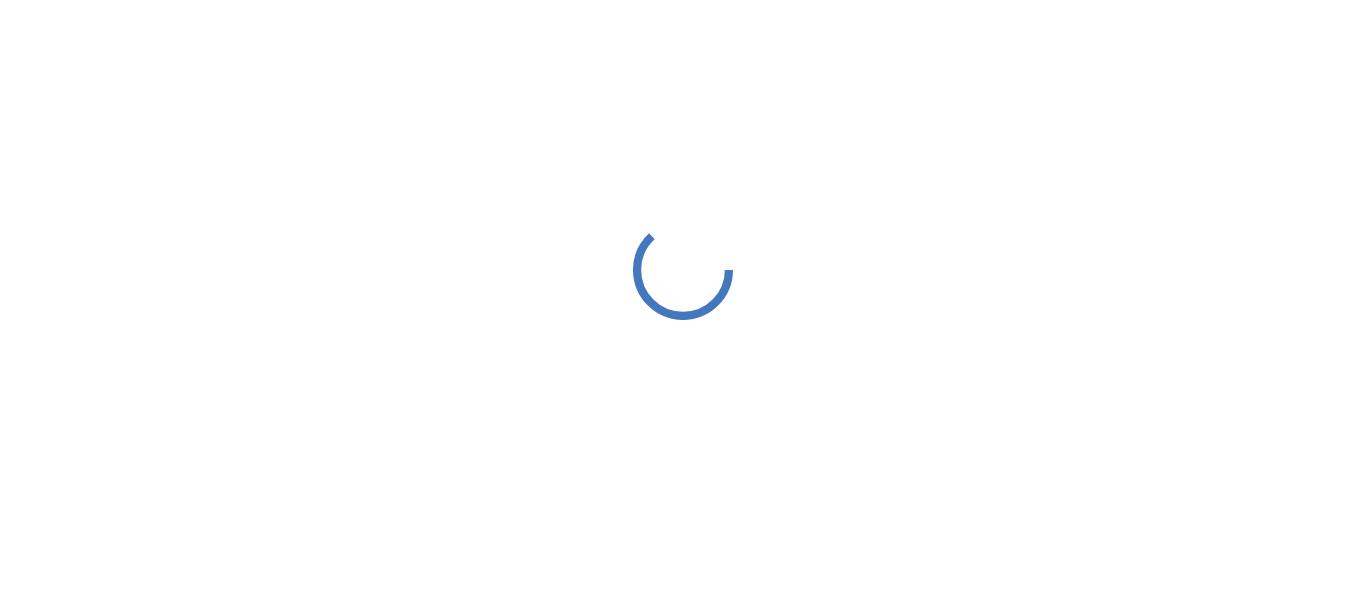 scroll, scrollTop: 0, scrollLeft: 0, axis: both 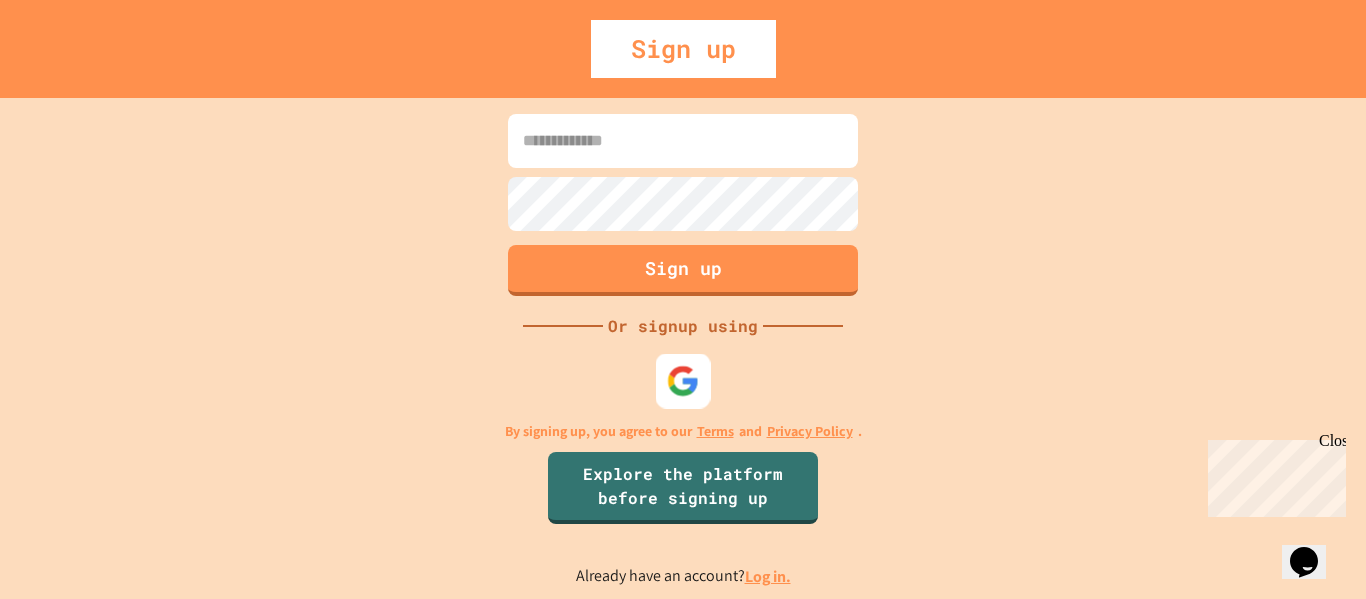 click at bounding box center (683, 380) 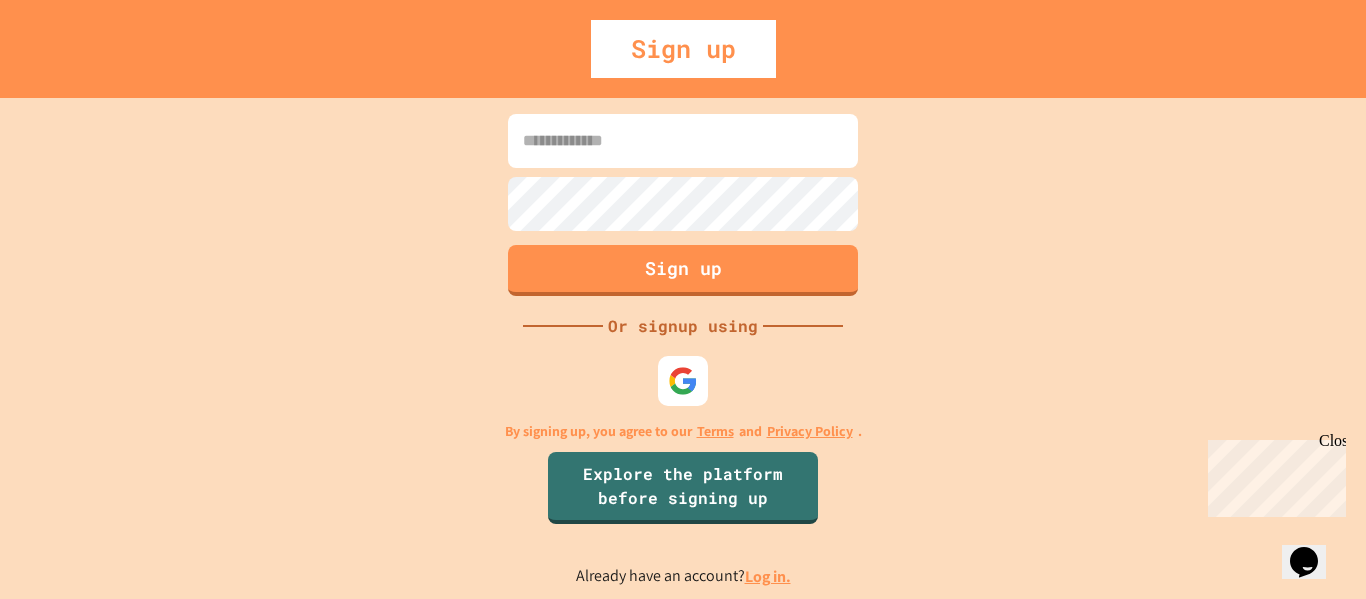 scroll, scrollTop: 0, scrollLeft: 0, axis: both 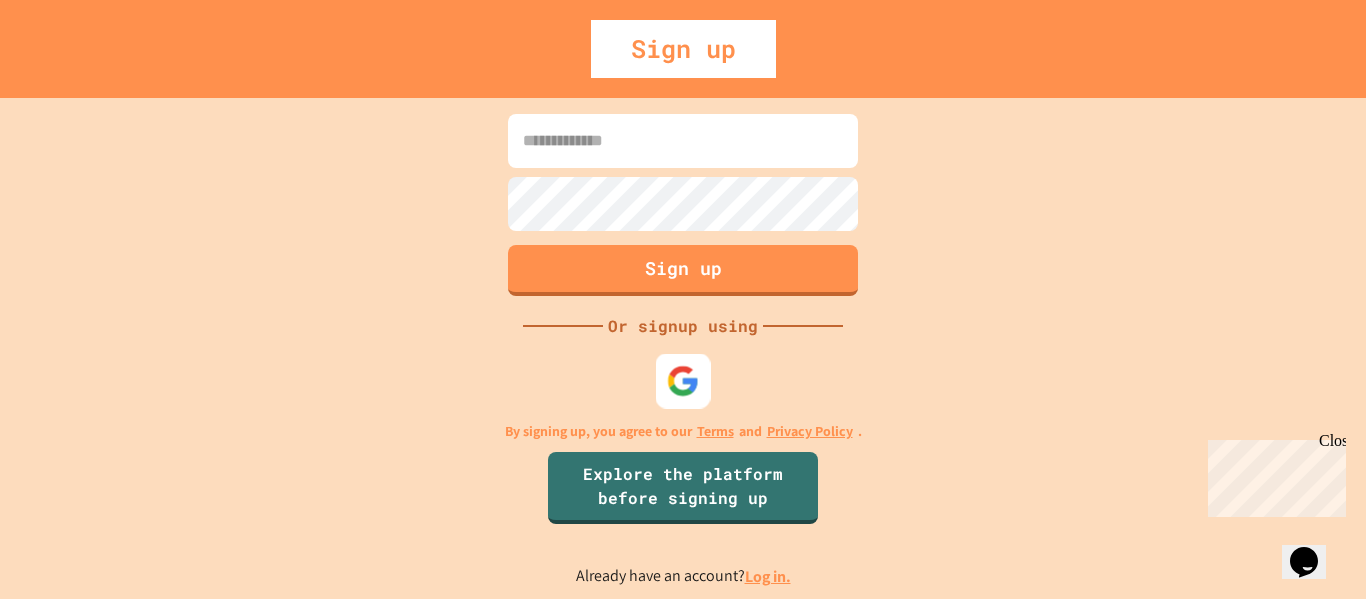 click at bounding box center [683, 380] 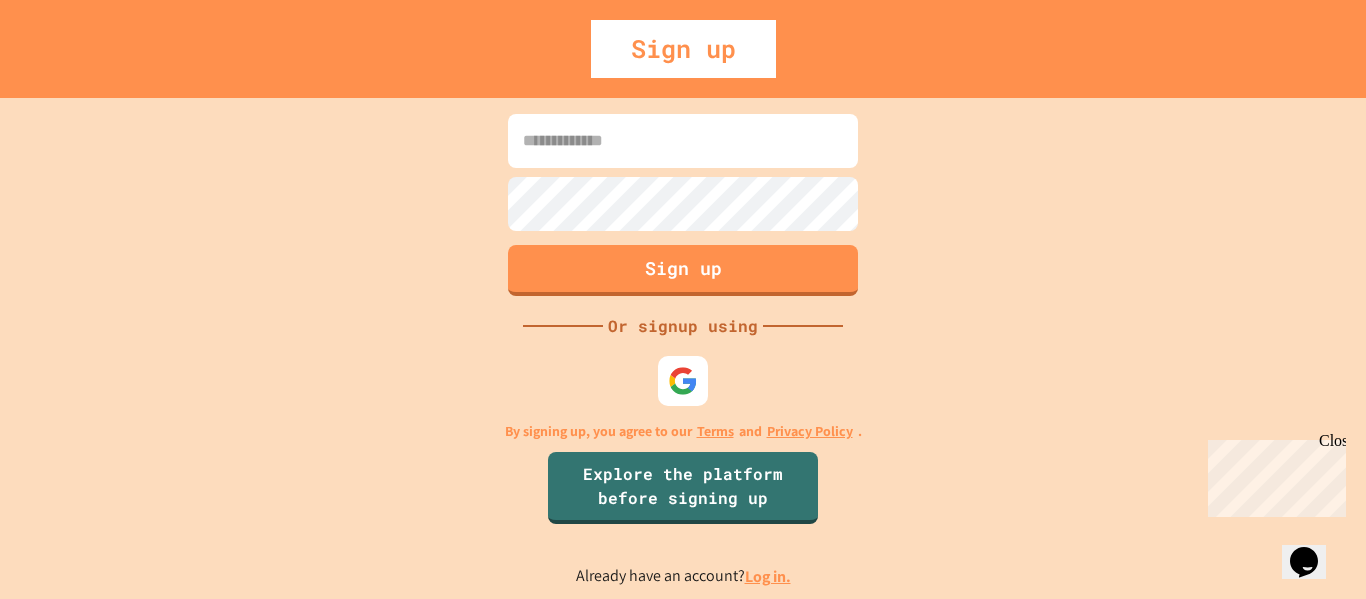click at bounding box center [683, 141] 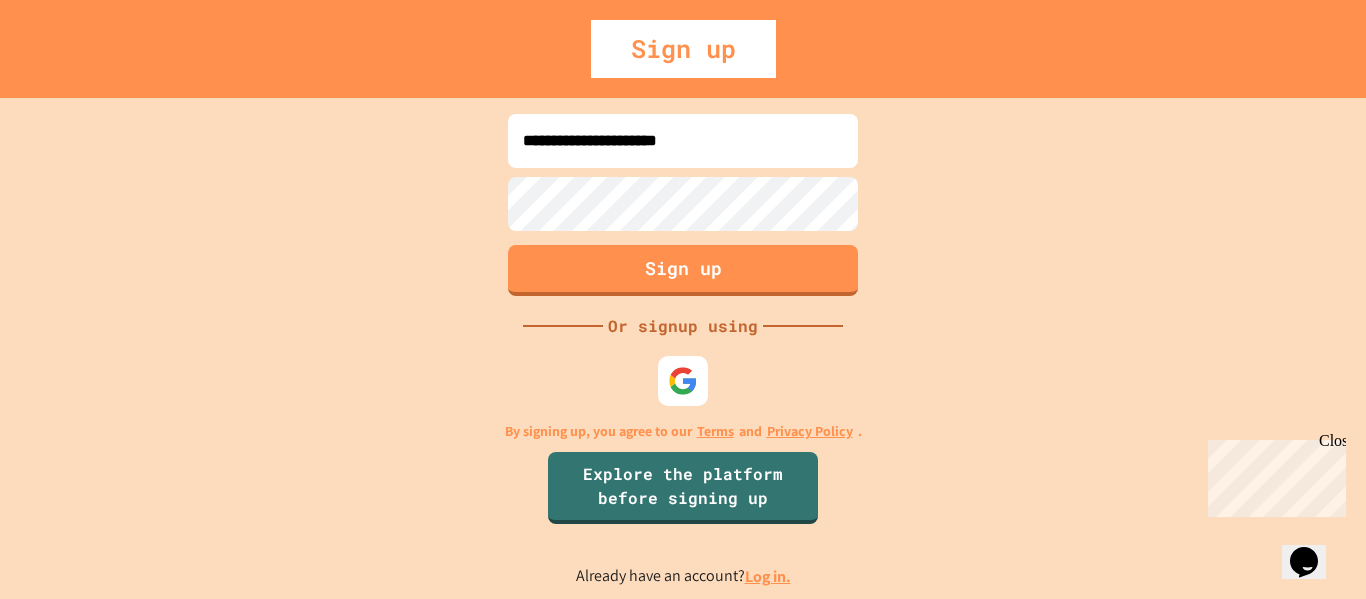 type on "**********" 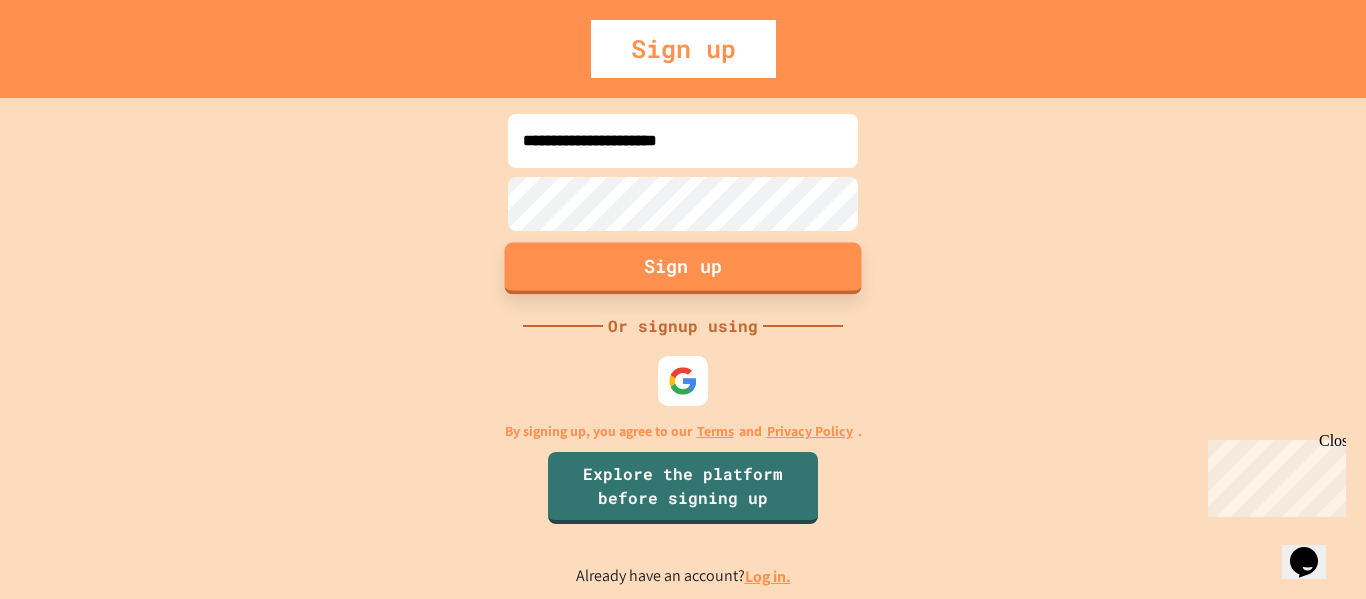click on "Sign up" at bounding box center (683, 268) 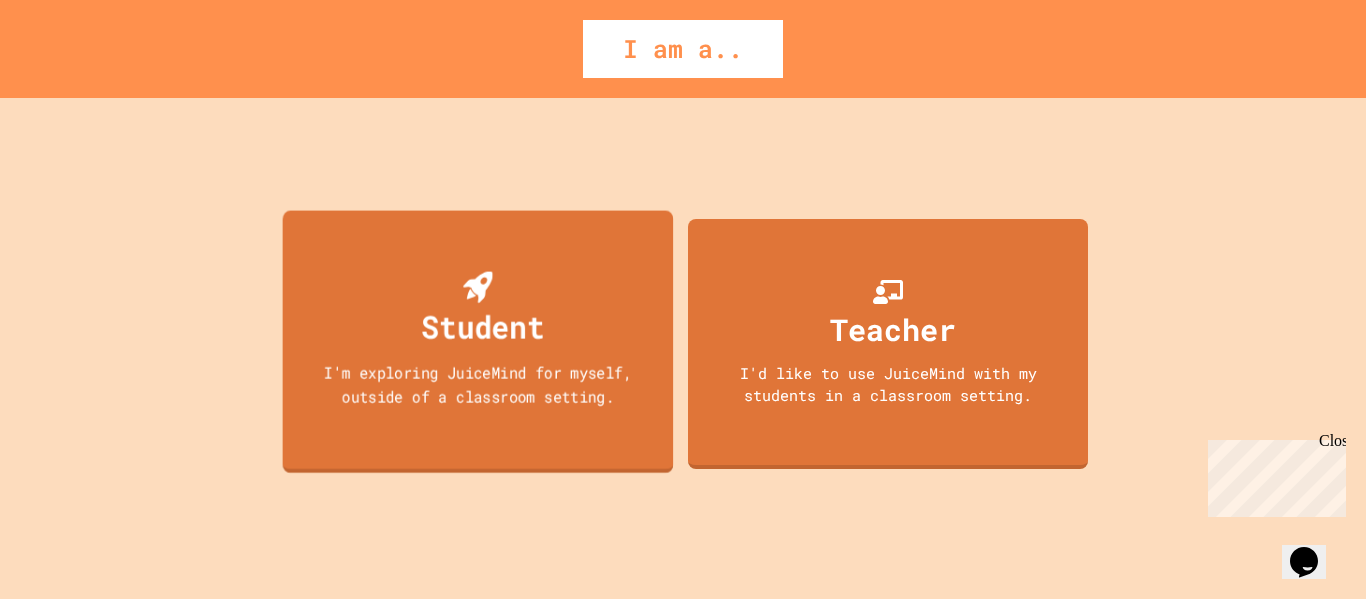 click on "Student" at bounding box center (482, 325) 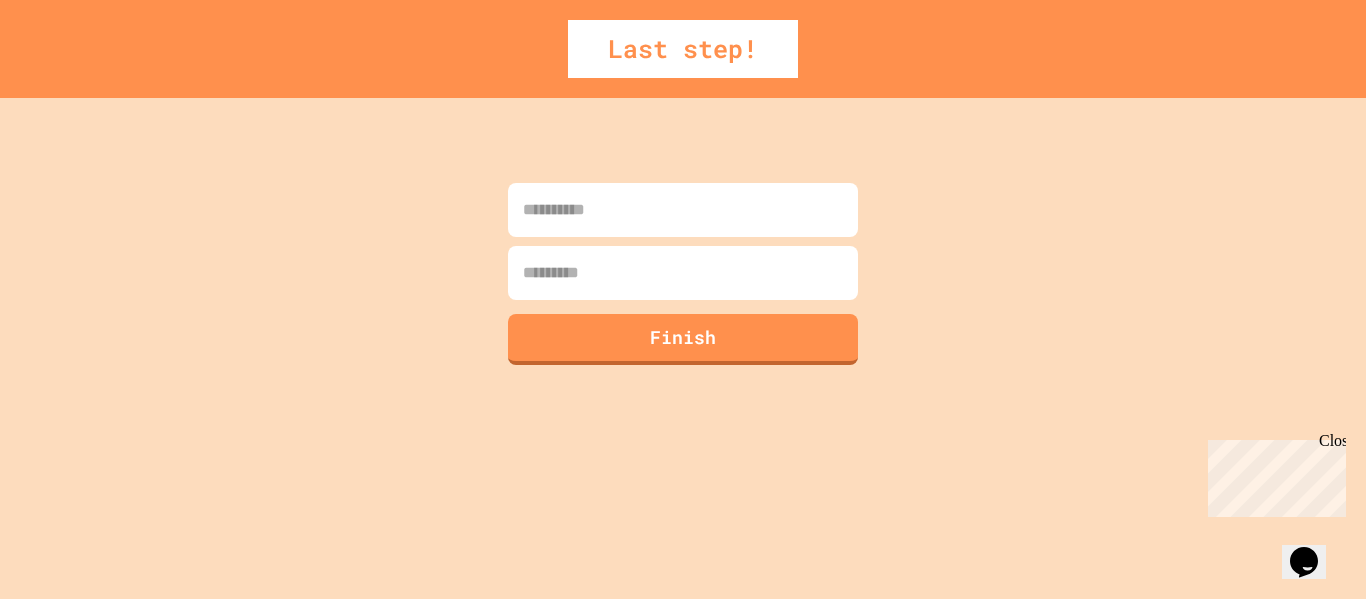 click at bounding box center (683, 210) 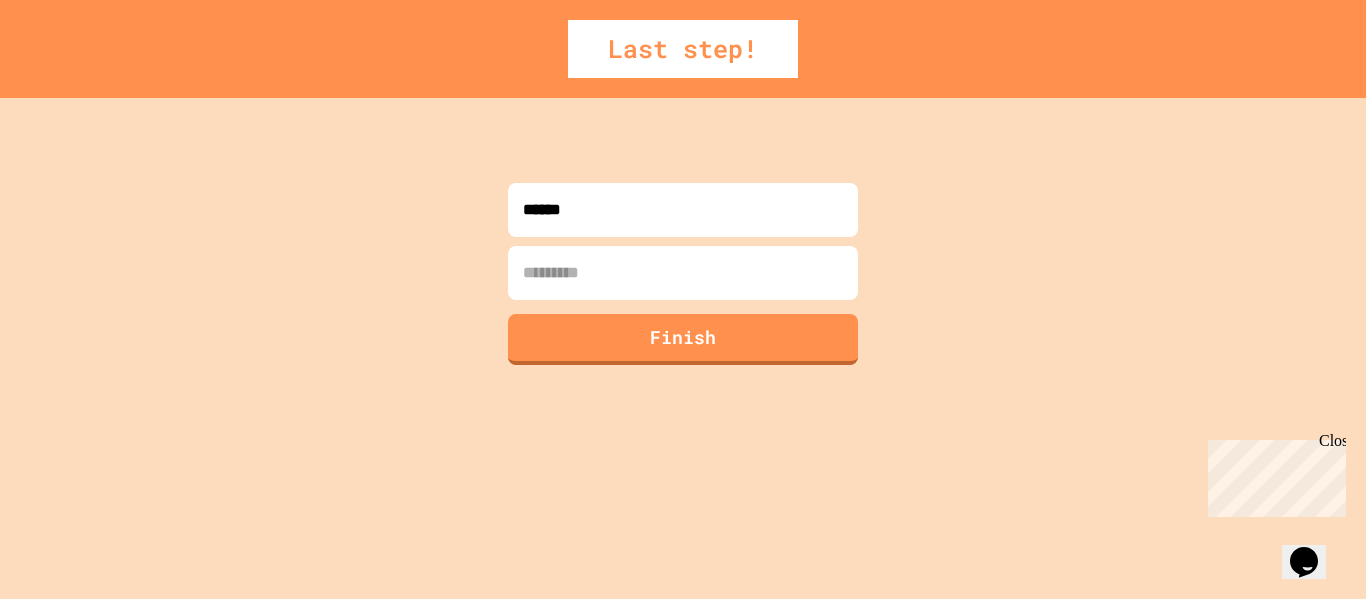 type on "******" 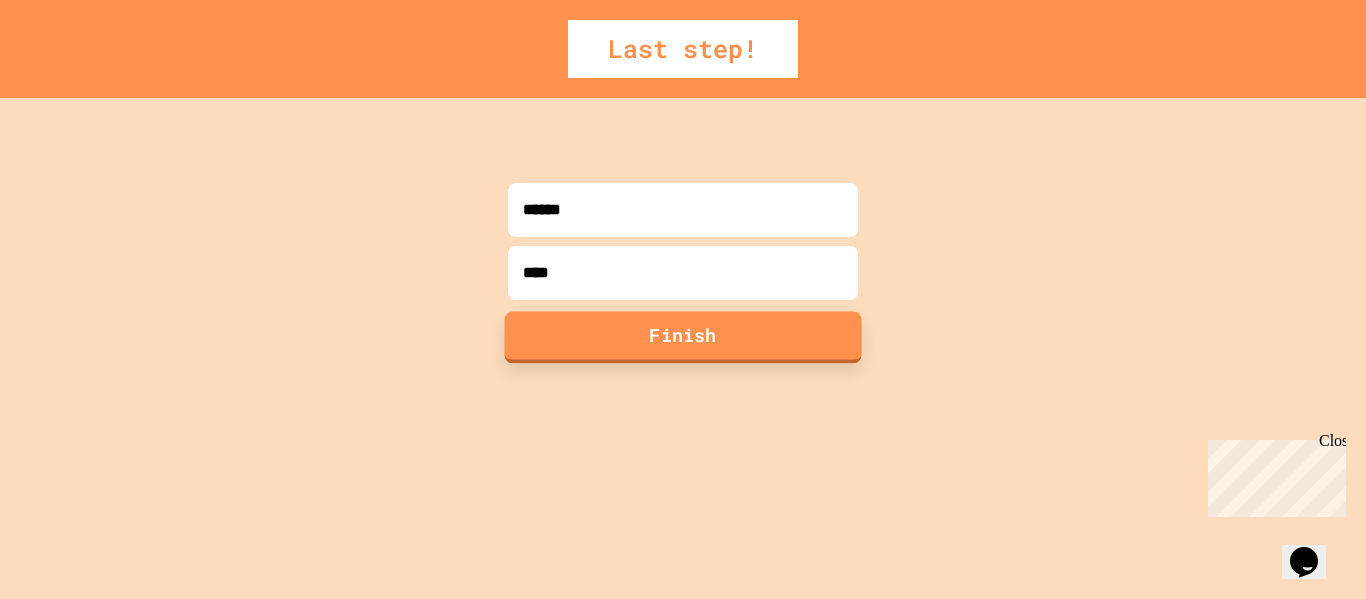 type on "****" 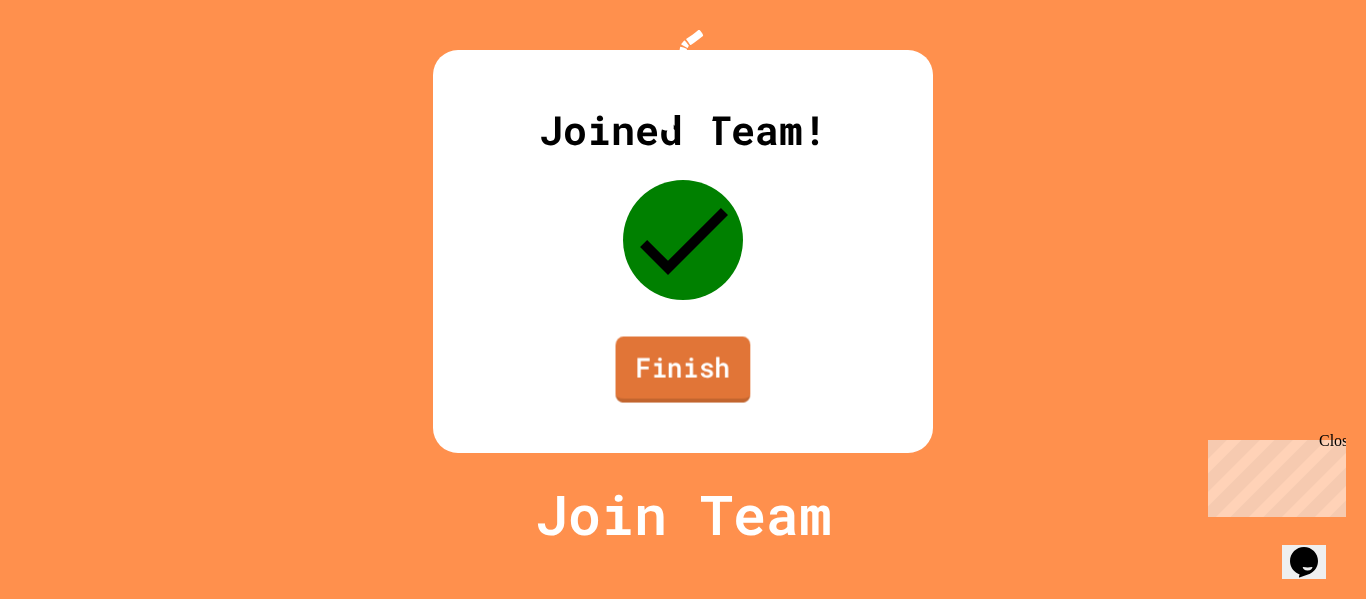 click on "Finish" at bounding box center (683, 370) 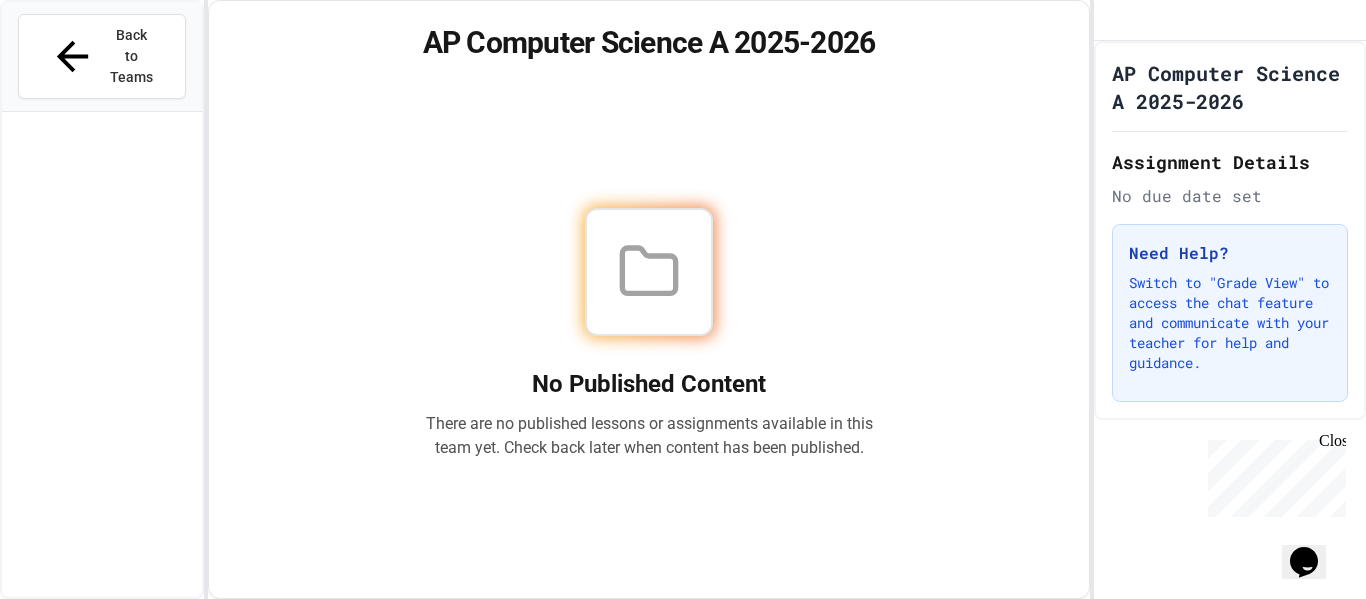 click on "Close" at bounding box center [1331, 444] 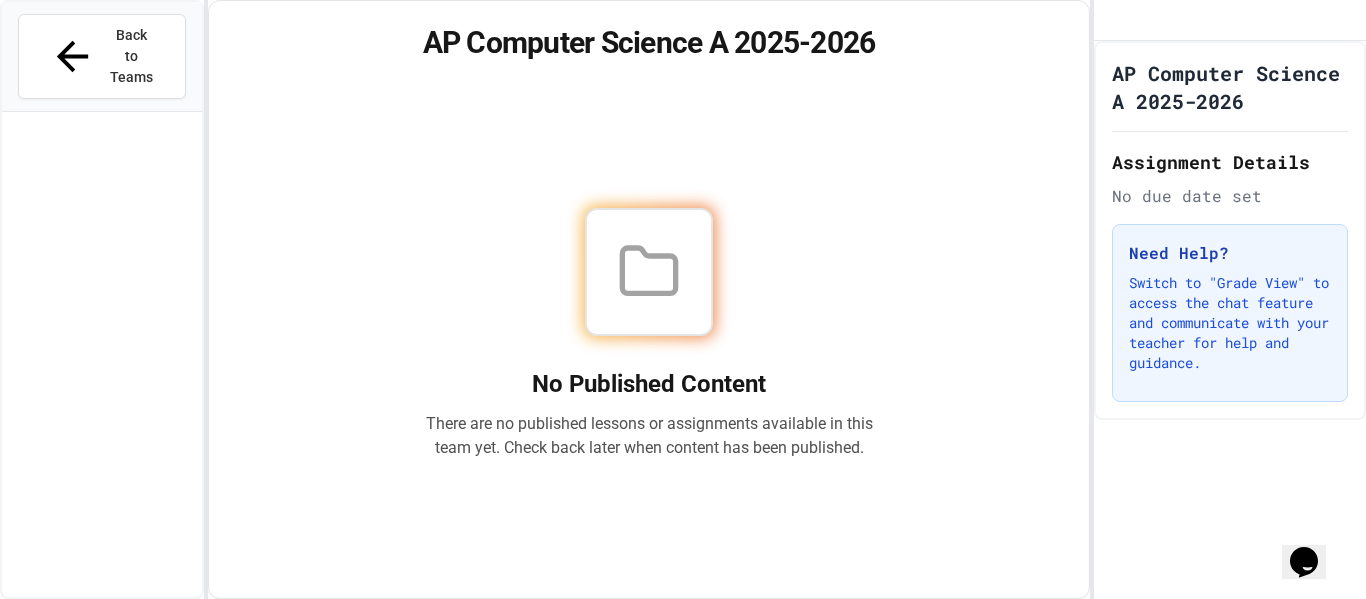 click on "No Published Content There are no published lessons or assignments available in this team yet. Check back later when content has been published." at bounding box center (649, 333) 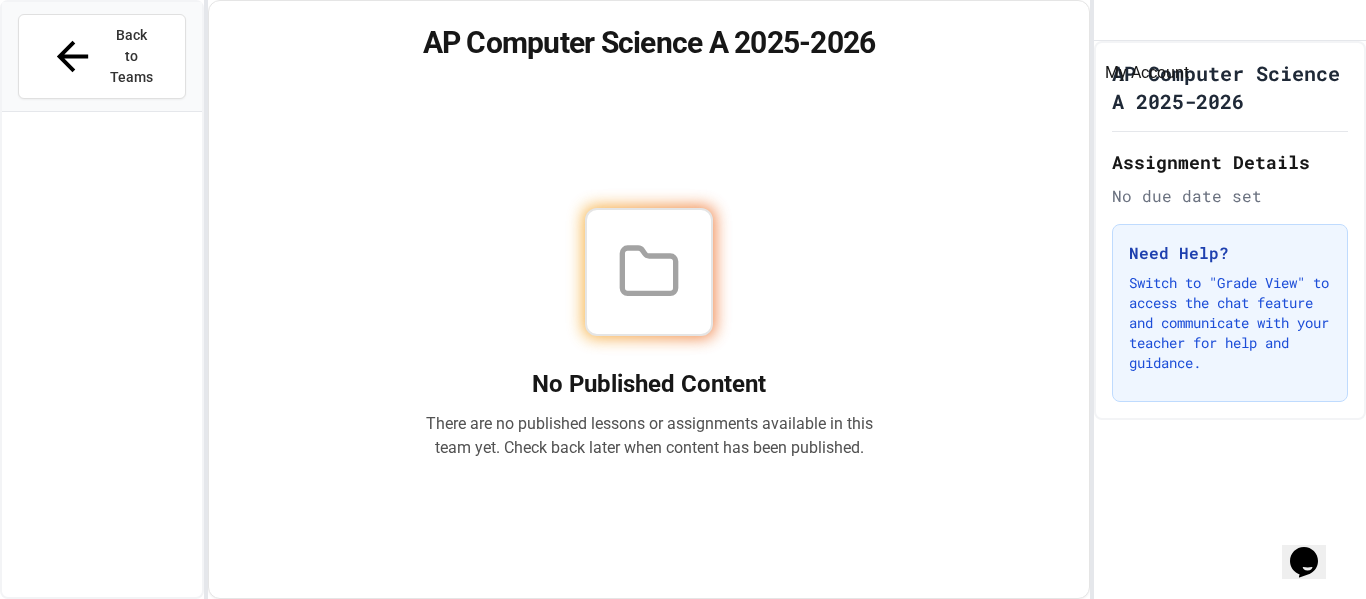 click 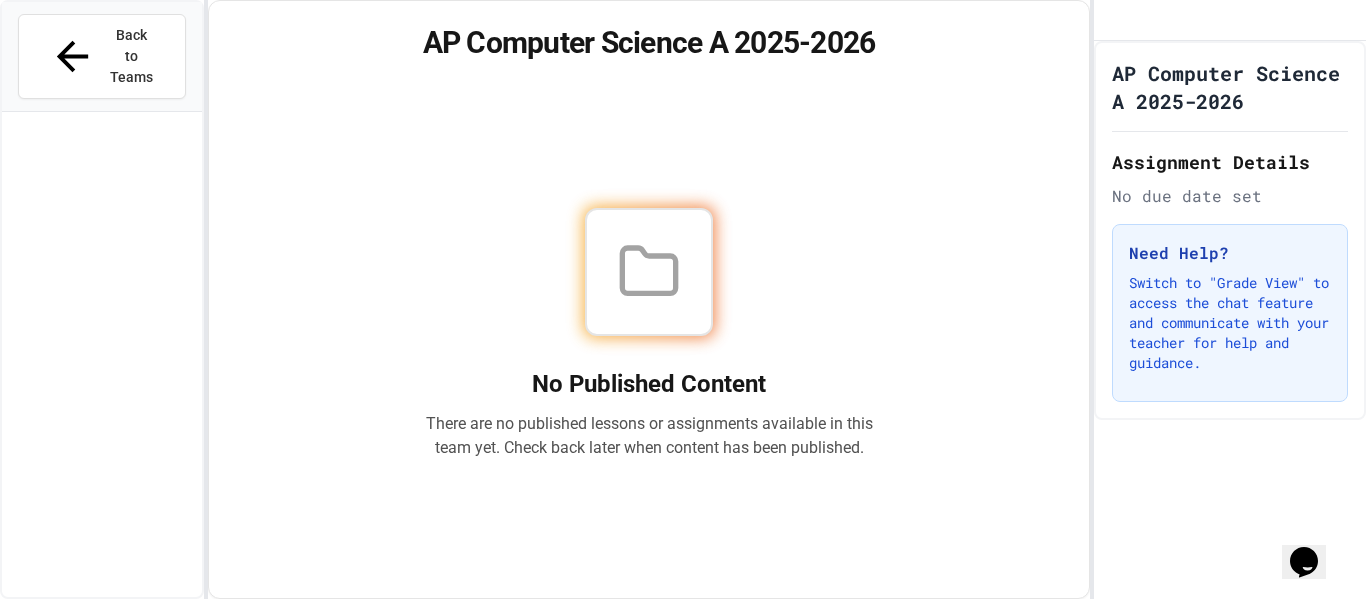 click at bounding box center (683, 599) 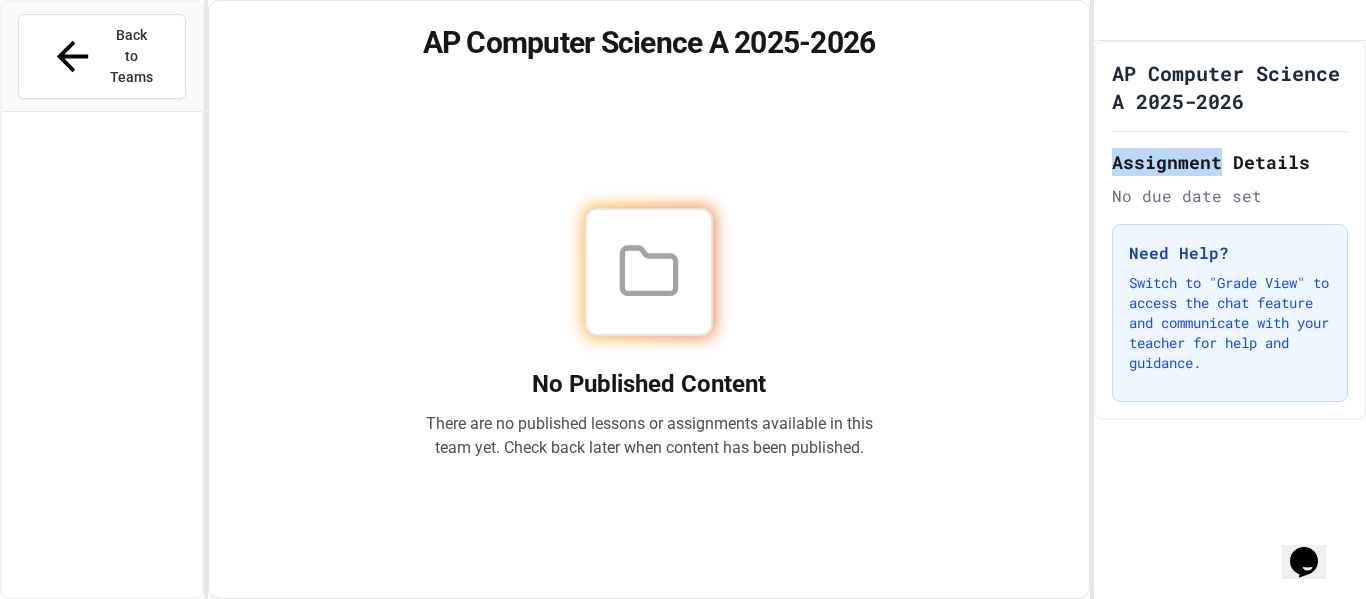 click on "Assignment Details" at bounding box center (1230, 162) 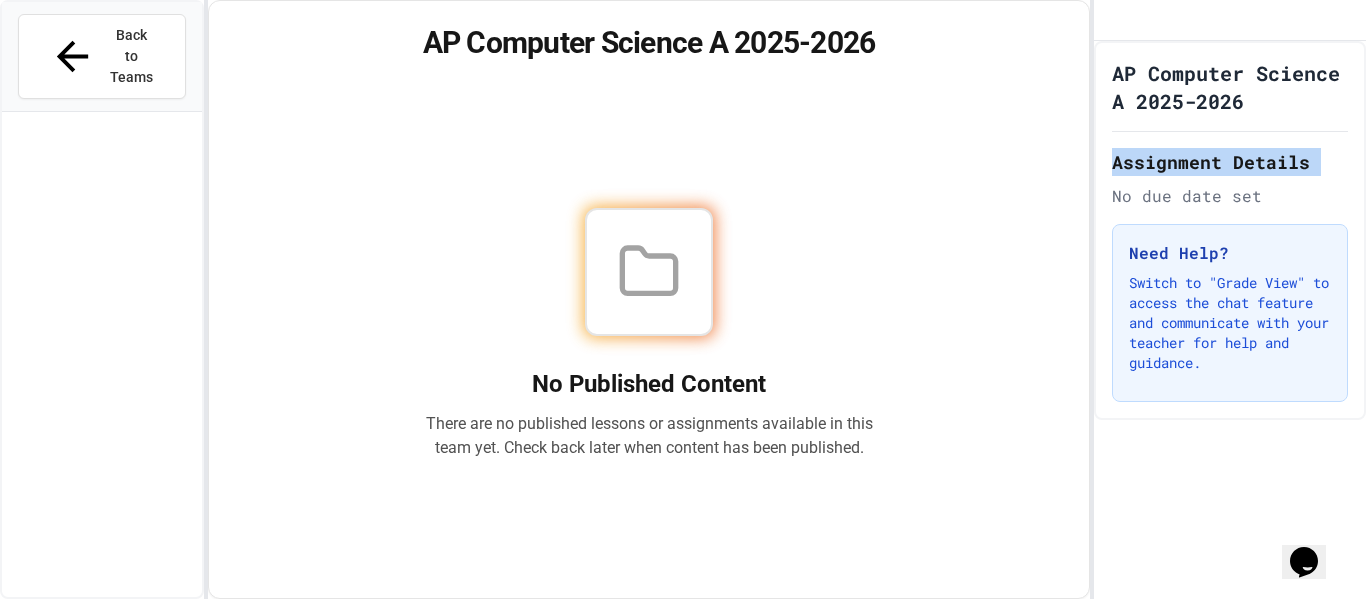 click on "Assignment Details" at bounding box center (1230, 162) 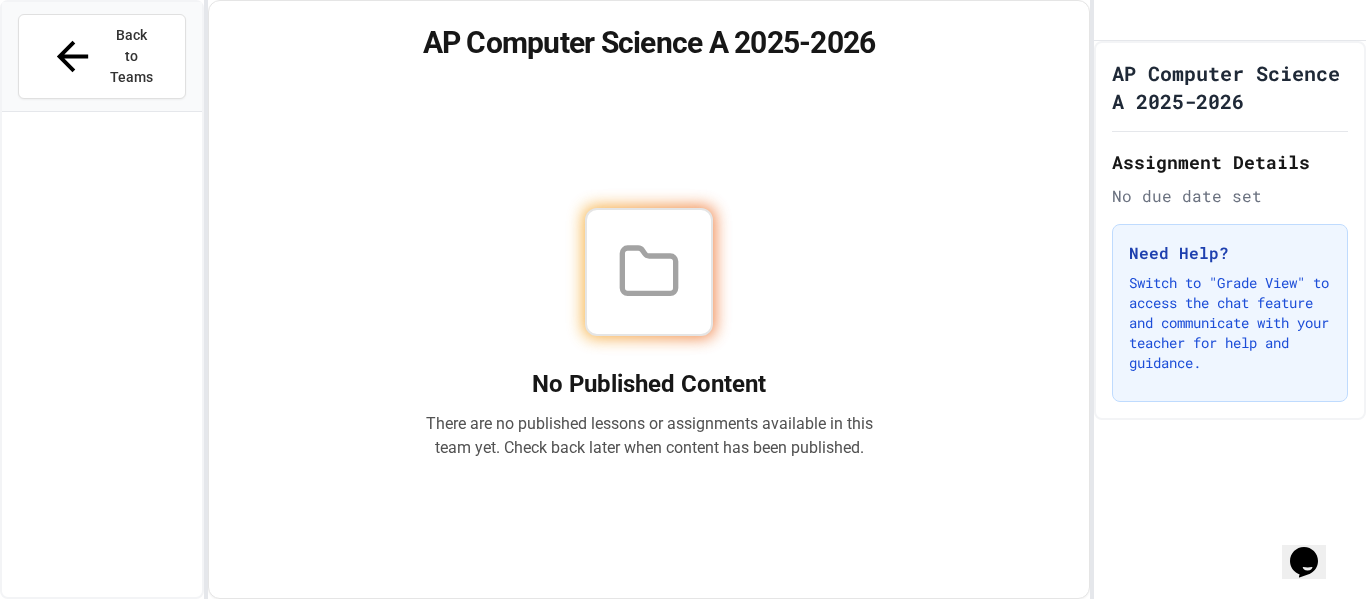 click on "Assignment Details No due date set" at bounding box center (1230, 178) 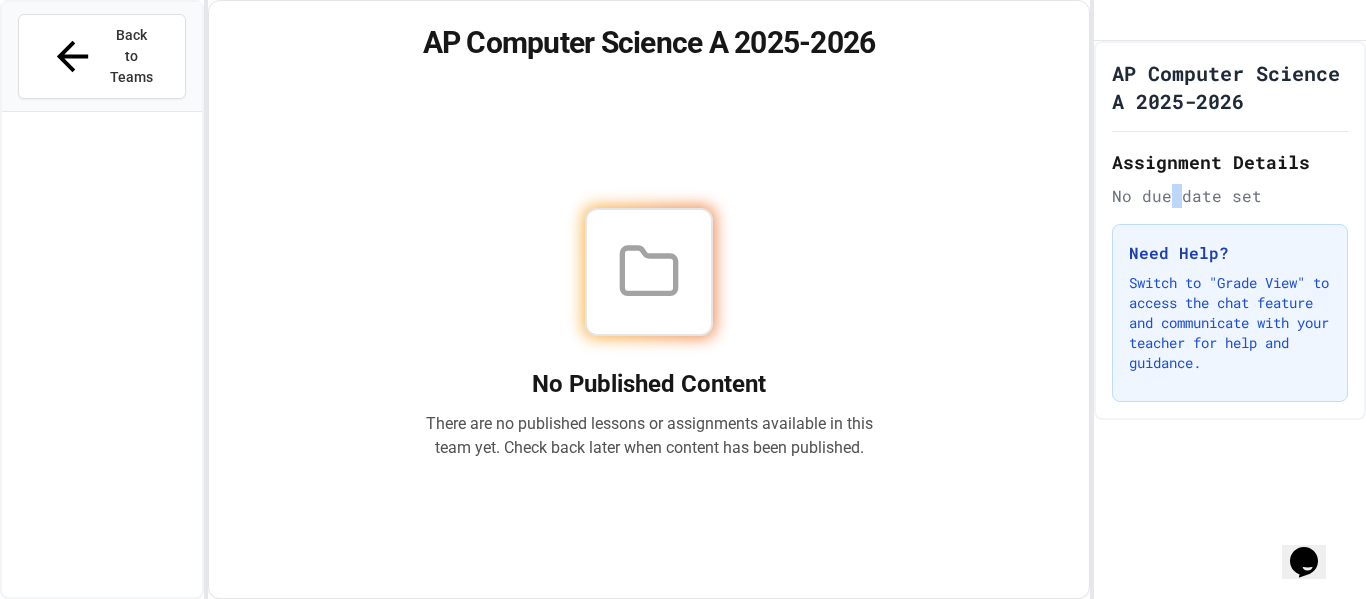 click on "Assignment Details No due date set" at bounding box center [1230, 178] 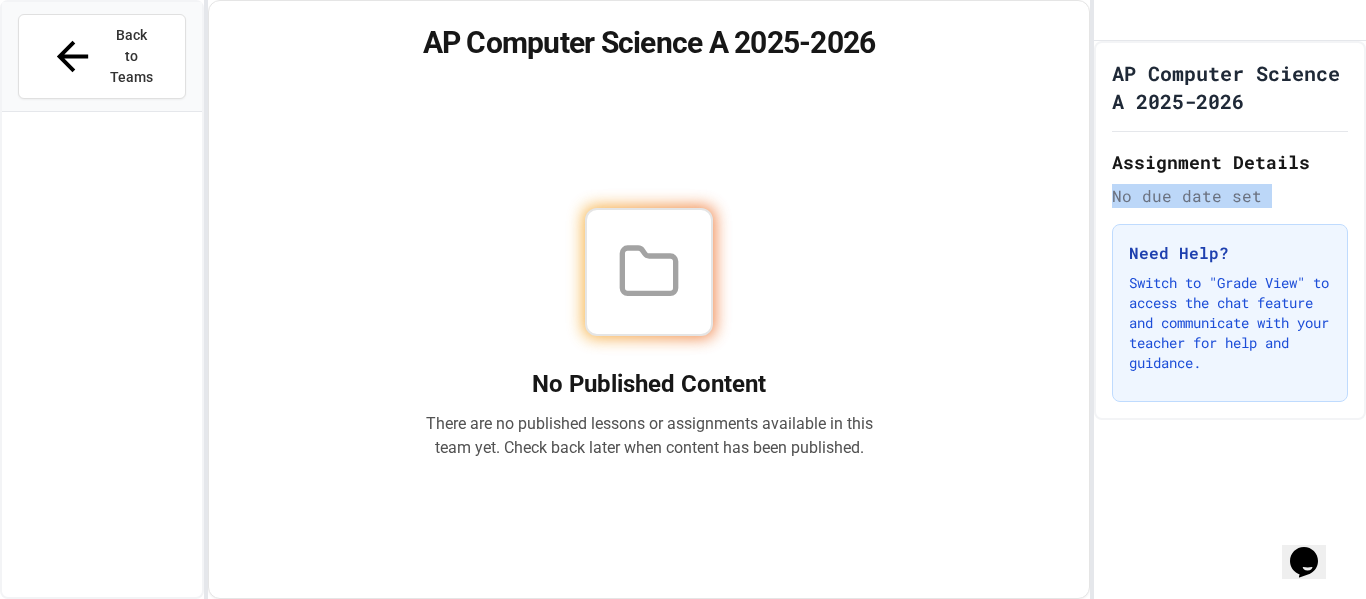 click on "Assignment Details No due date set" at bounding box center (1230, 178) 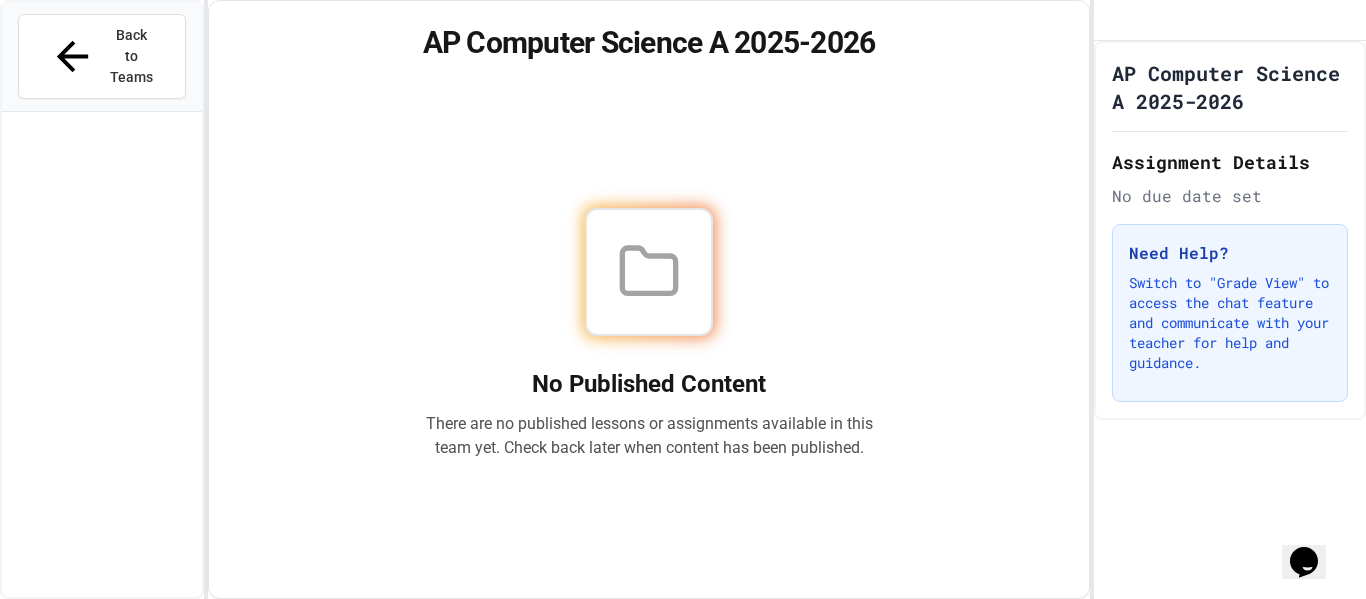 click on "Assignment Details No due date set" at bounding box center (1230, 178) 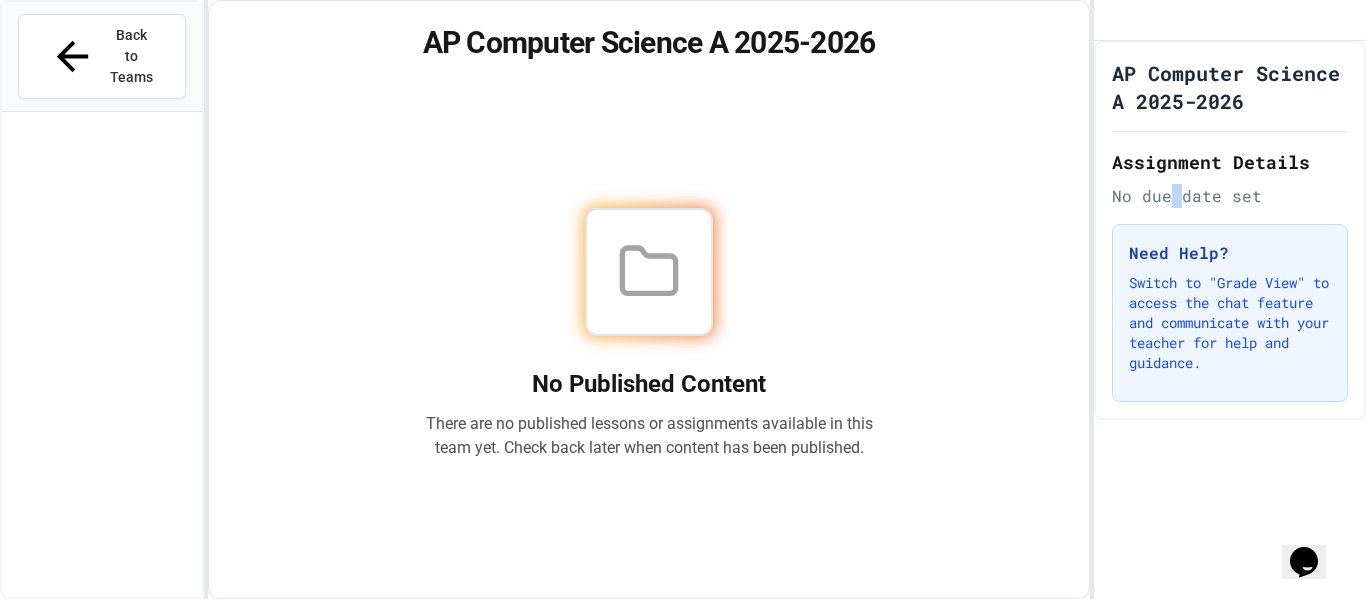 click on "Assignment Details No due date set" at bounding box center (1230, 178) 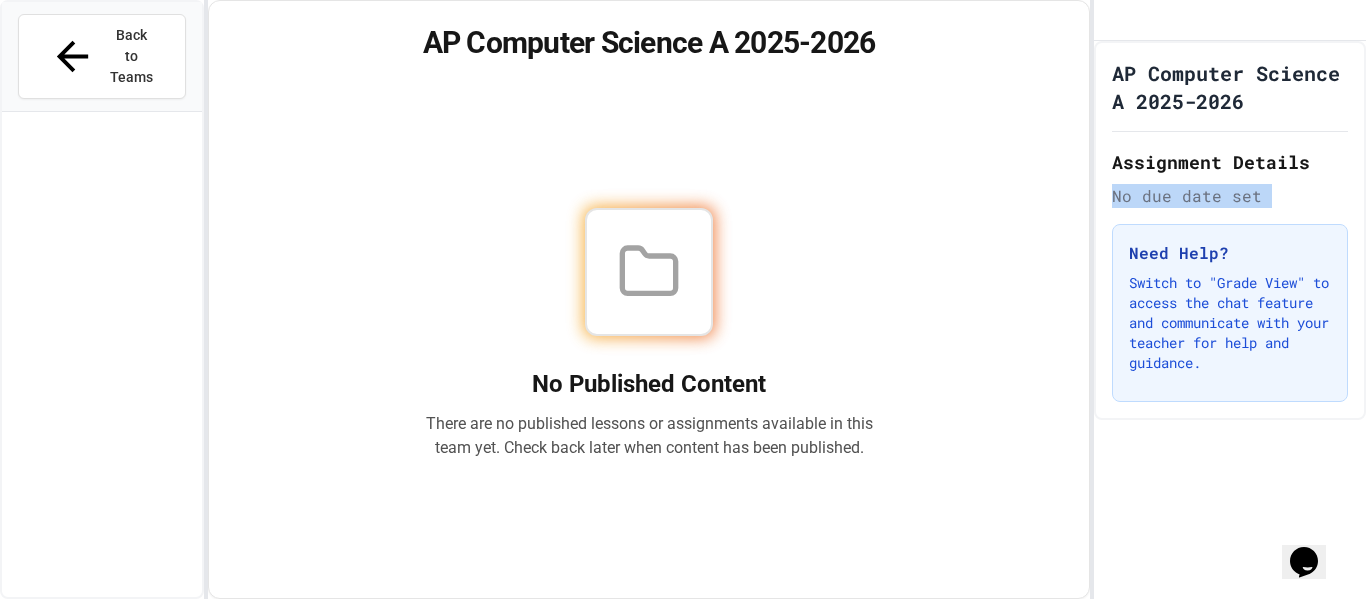 click on "No Published Content There are no published lessons or assignments available in this team yet. Check back later when content has been published." at bounding box center (649, 333) 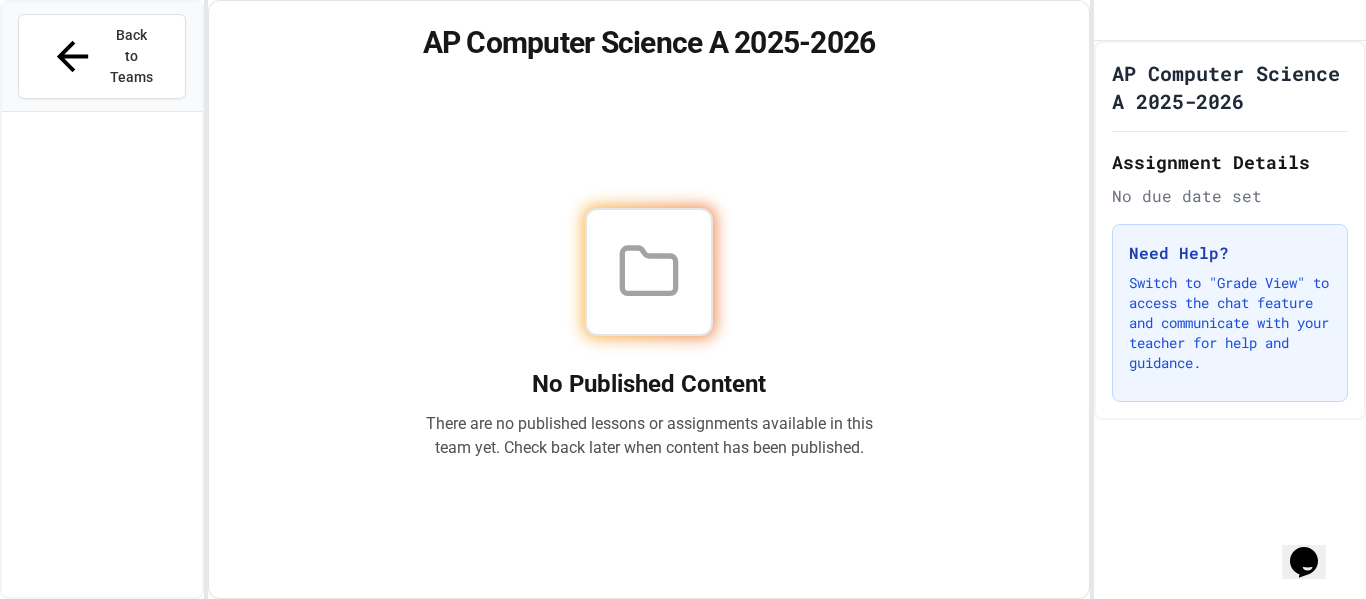 click on "No Published Content There are no published lessons or assignments available in this team yet. Check back later when content has been published." at bounding box center (649, 333) 